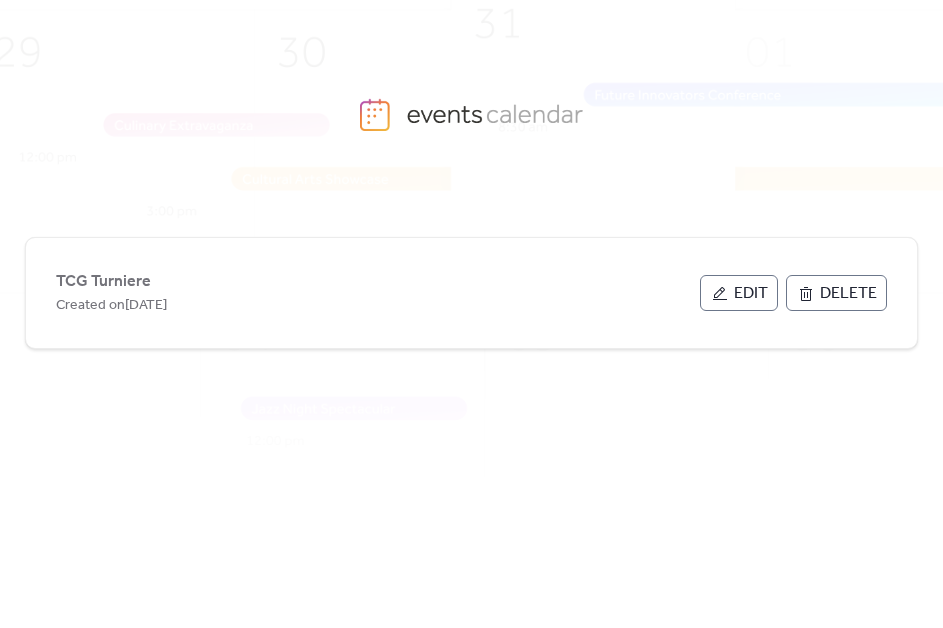 scroll, scrollTop: 0, scrollLeft: 0, axis: both 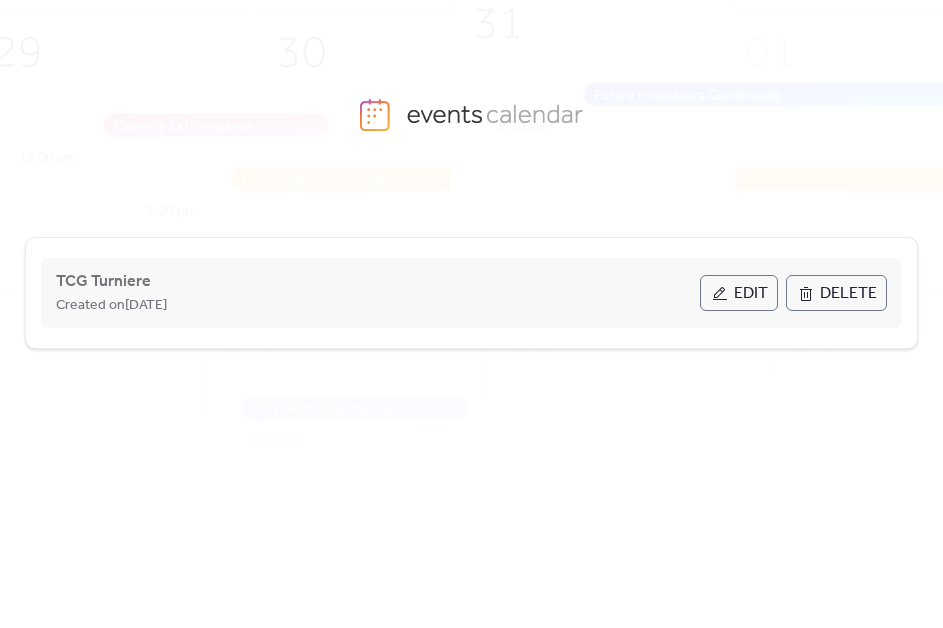 click on "Edit" at bounding box center (739, 293) 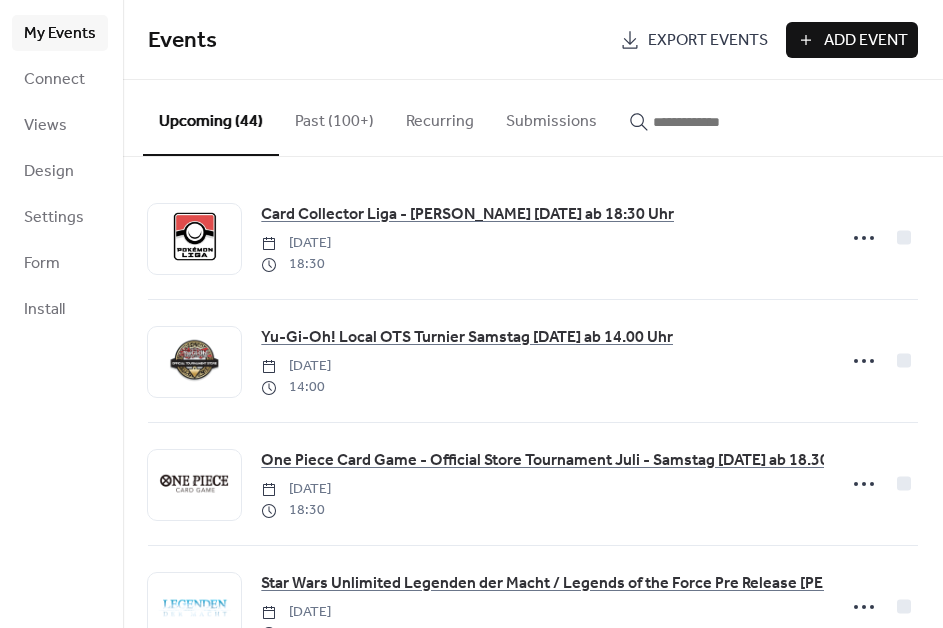 click on "Add Event" at bounding box center (866, 41) 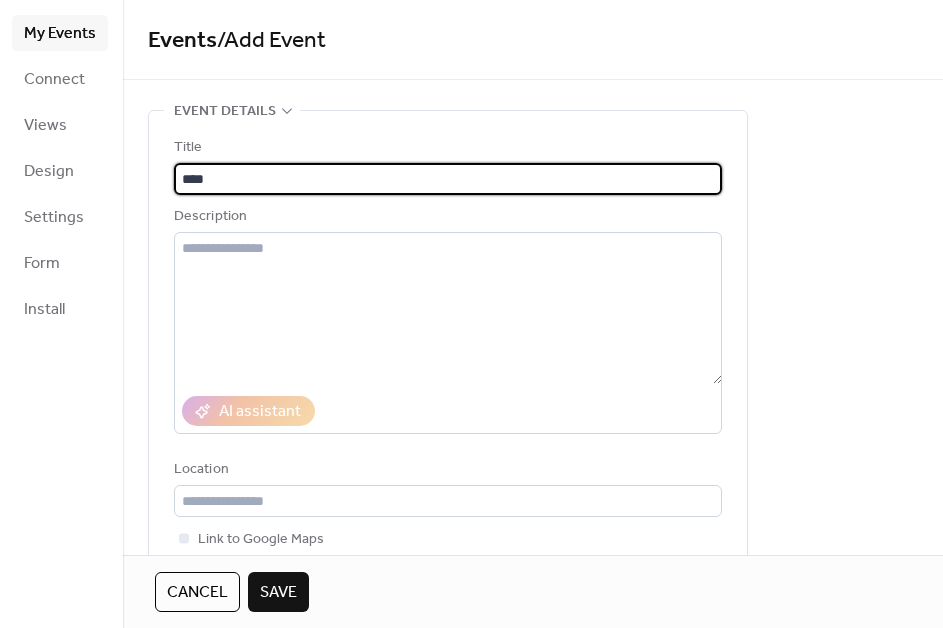 type on "****" 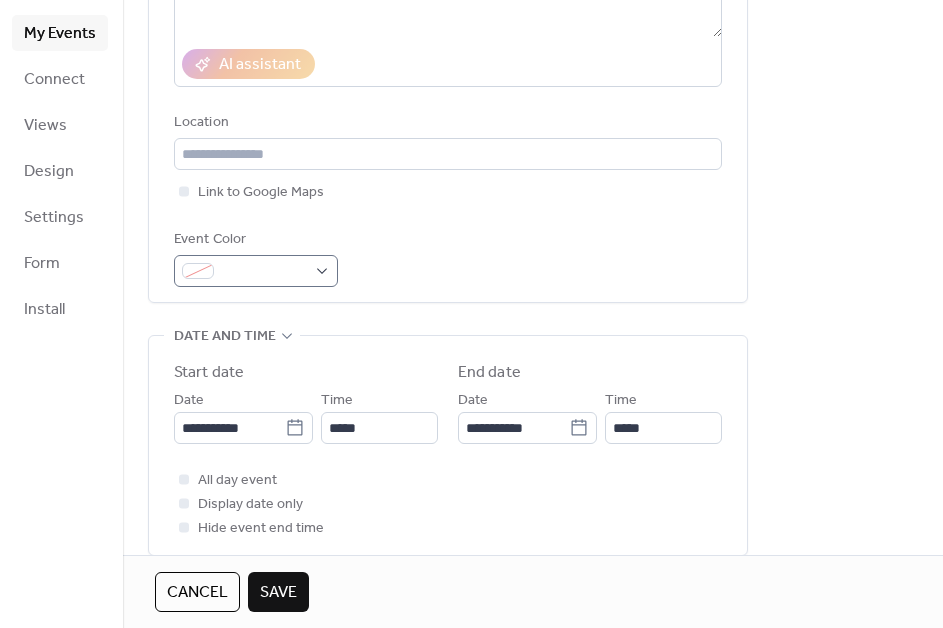 scroll, scrollTop: 348, scrollLeft: 0, axis: vertical 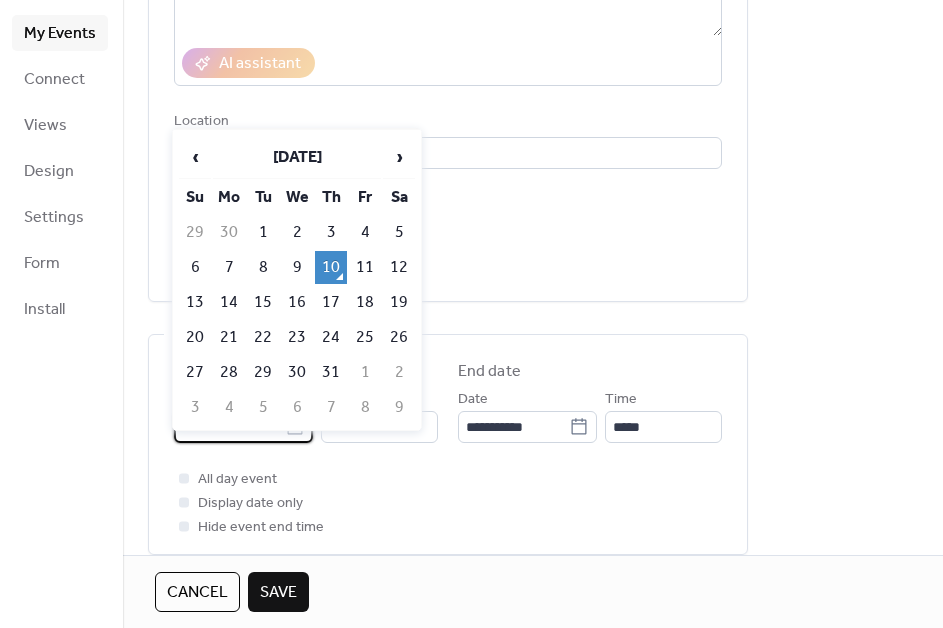 click on "**********" at bounding box center [229, 427] 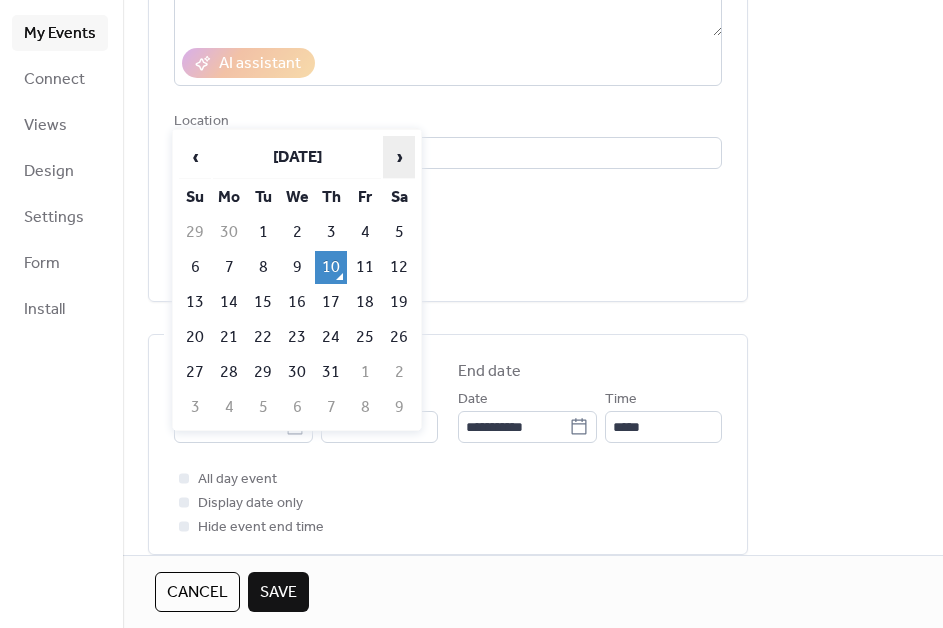 click on "›" at bounding box center [399, 157] 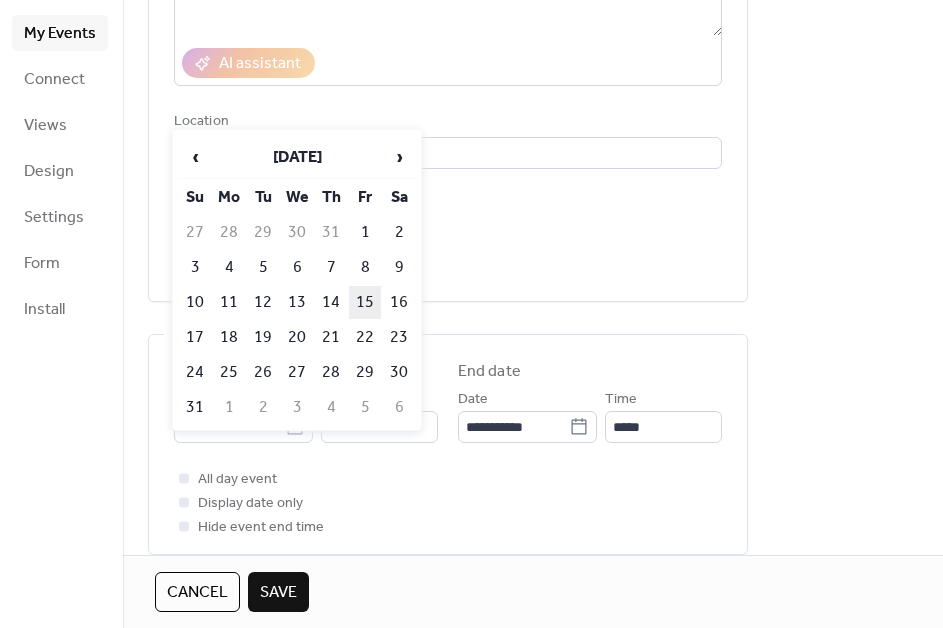 click on "15" at bounding box center [365, 302] 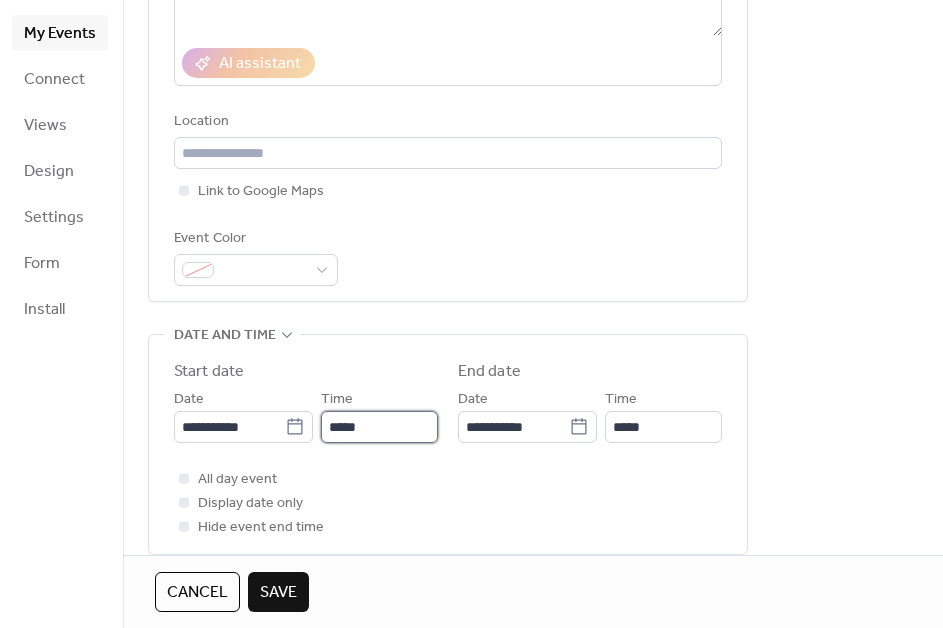 click on "*****" at bounding box center [379, 427] 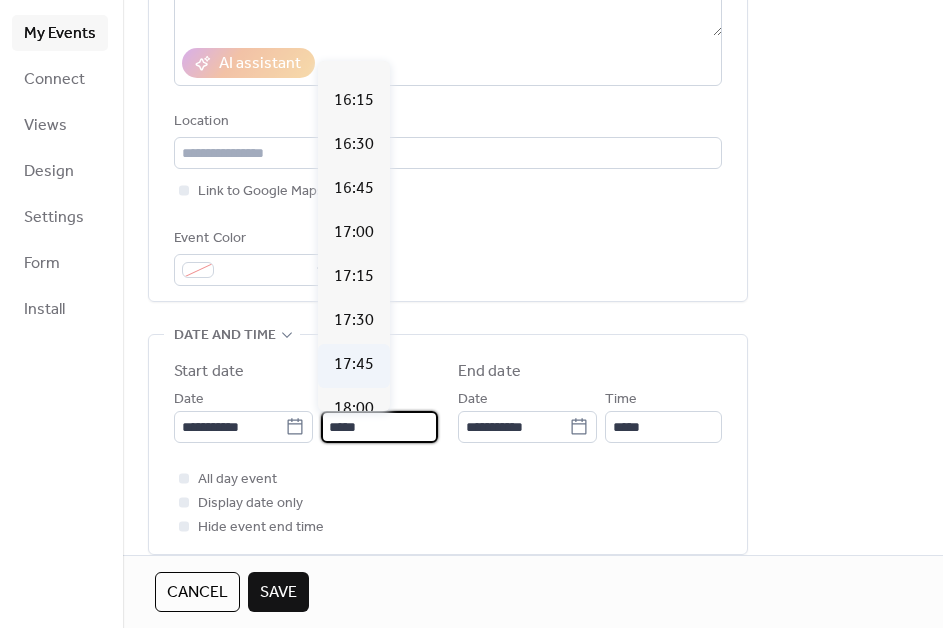 scroll, scrollTop: 2927, scrollLeft: 0, axis: vertical 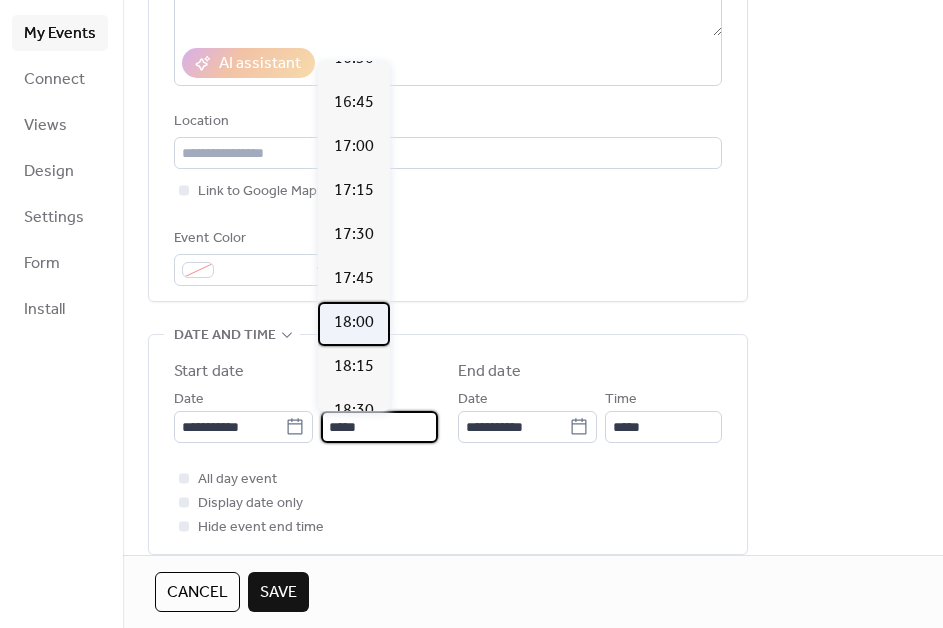 click on "18:00" at bounding box center [354, 323] 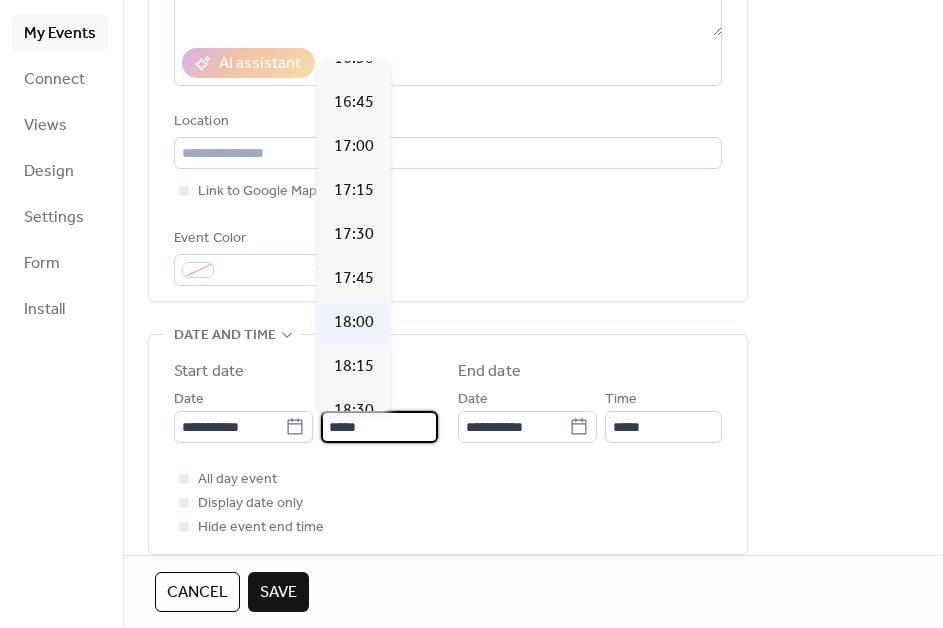 type on "*****" 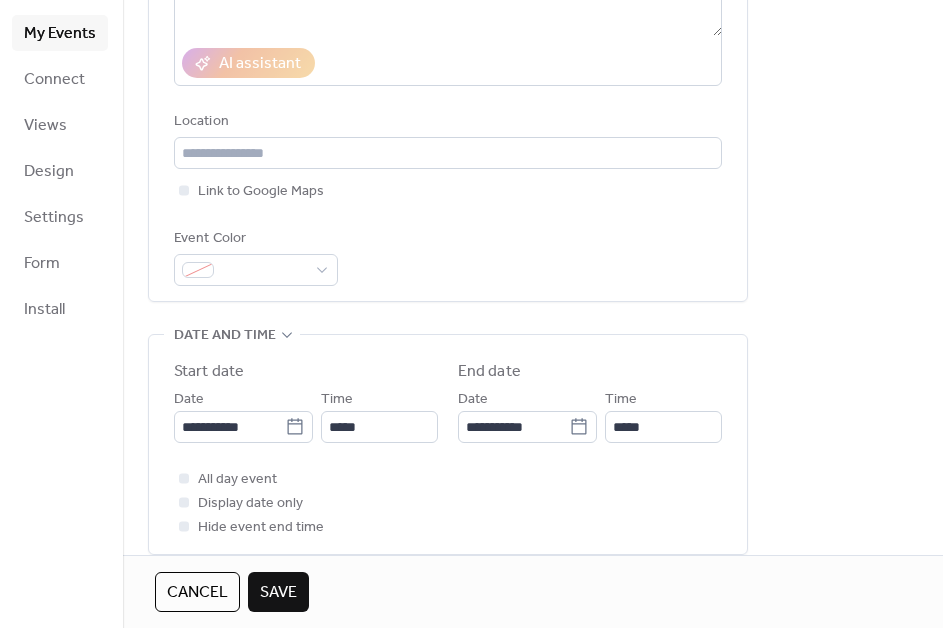 click on "**********" at bounding box center (448, 444) 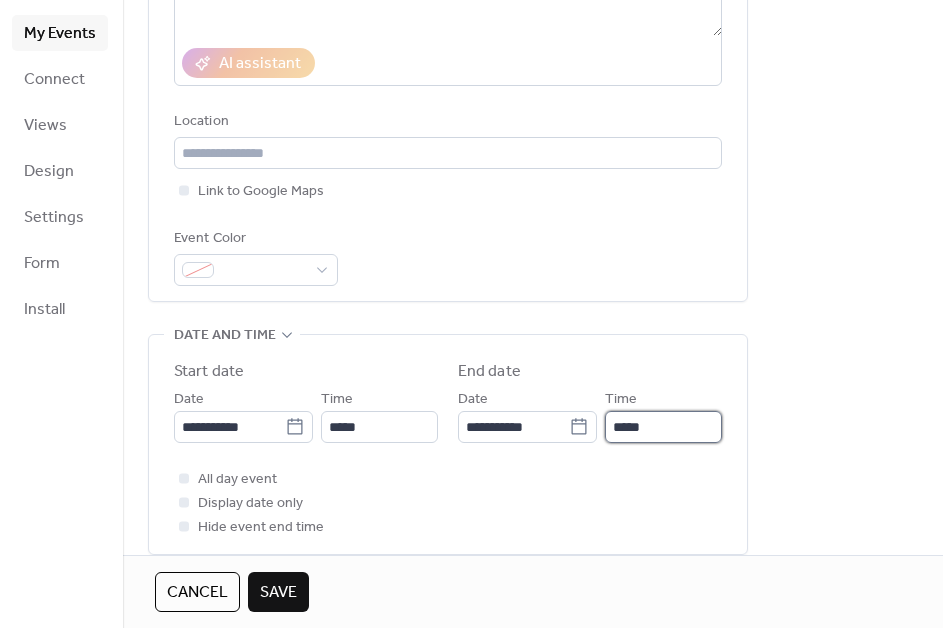 click on "*****" at bounding box center [663, 427] 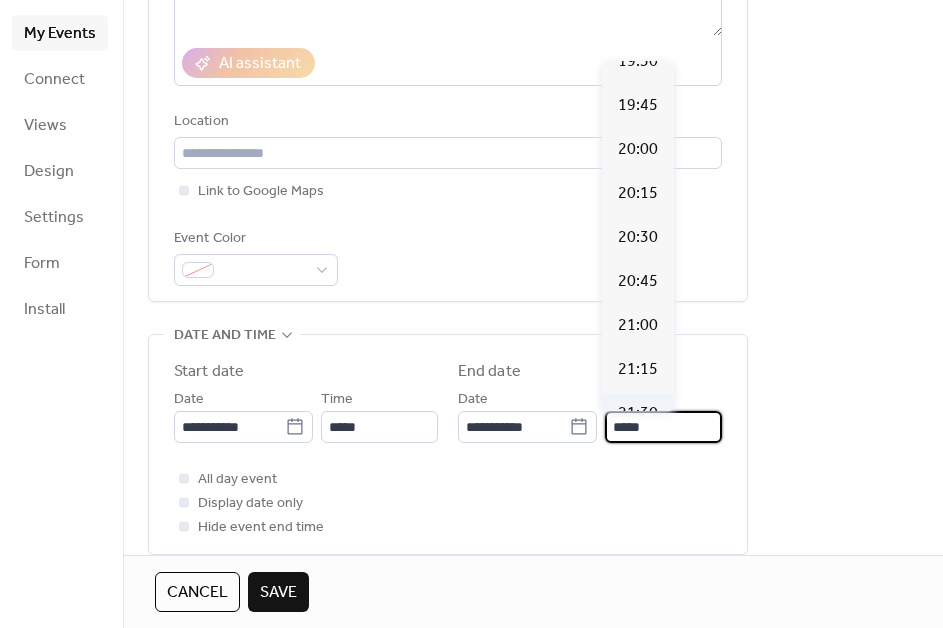 scroll, scrollTop: 271, scrollLeft: 0, axis: vertical 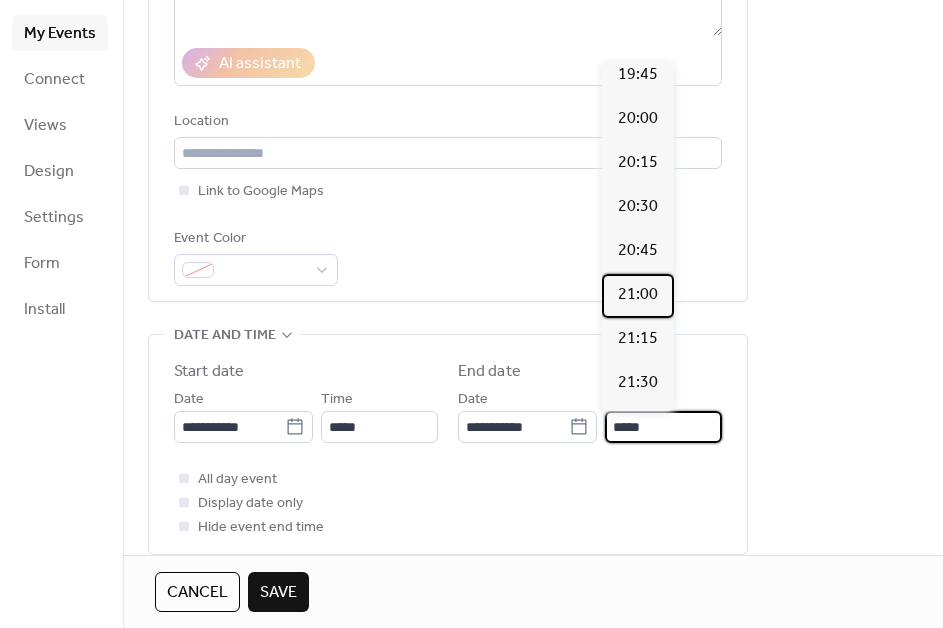 click on "21:00" at bounding box center (638, 295) 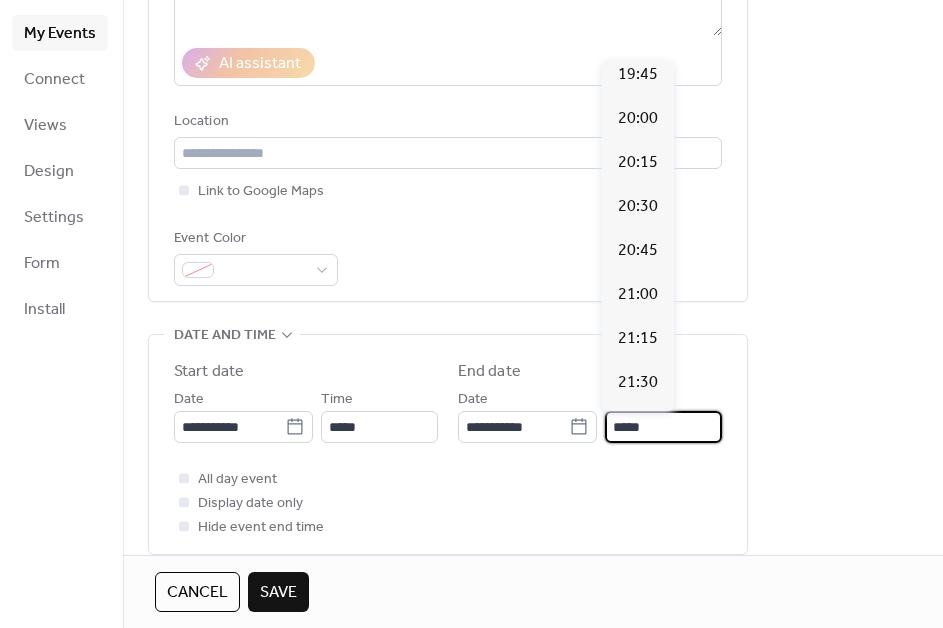 type on "*****" 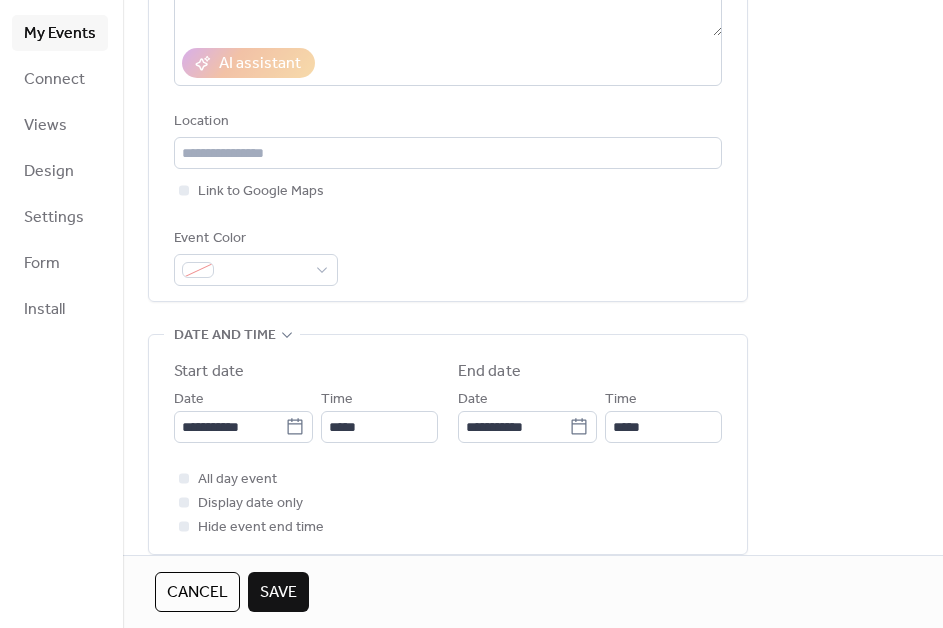 click on "**********" at bounding box center (533, 479) 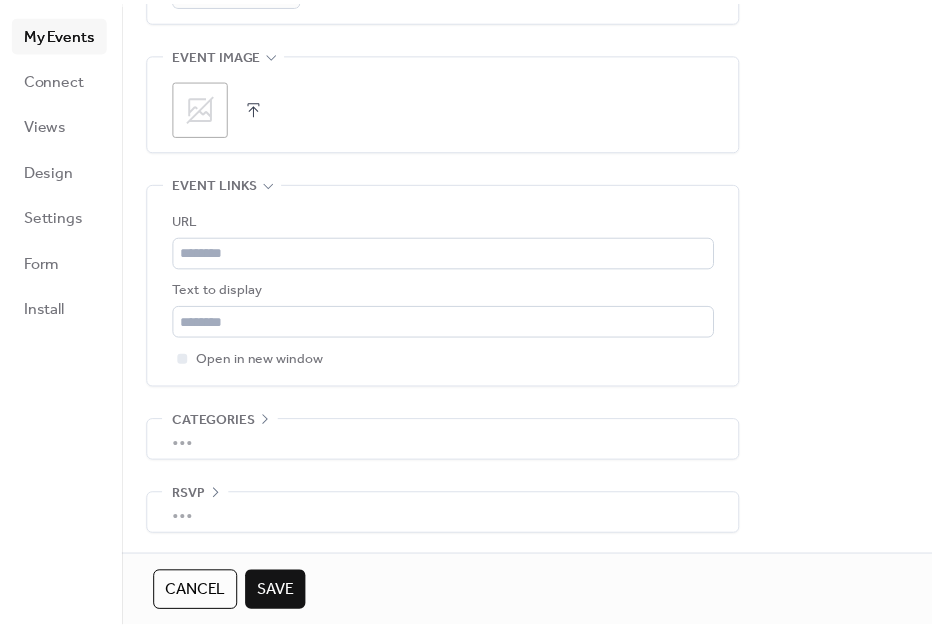 scroll, scrollTop: 990, scrollLeft: 0, axis: vertical 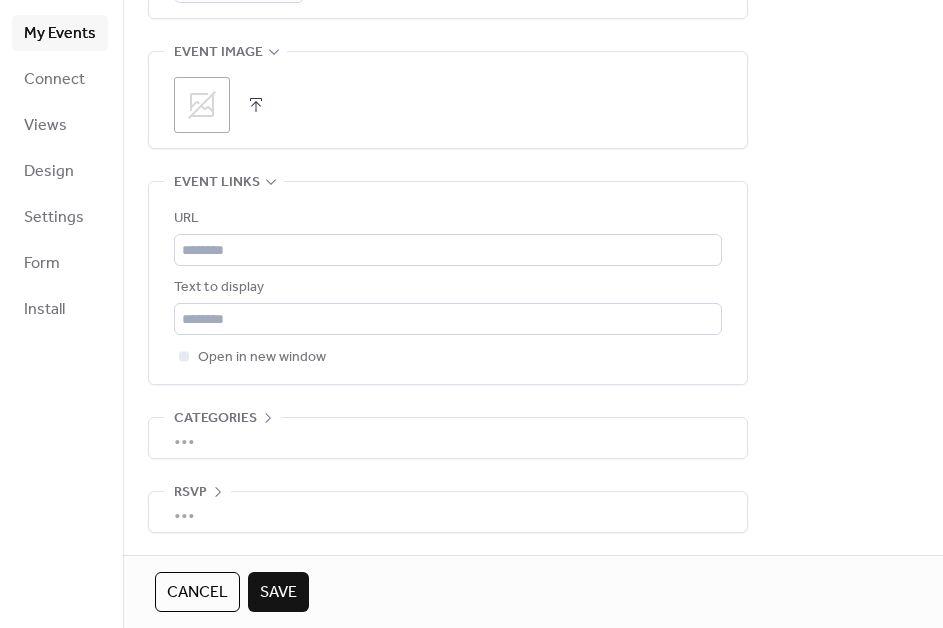 click on "Save" at bounding box center [278, 593] 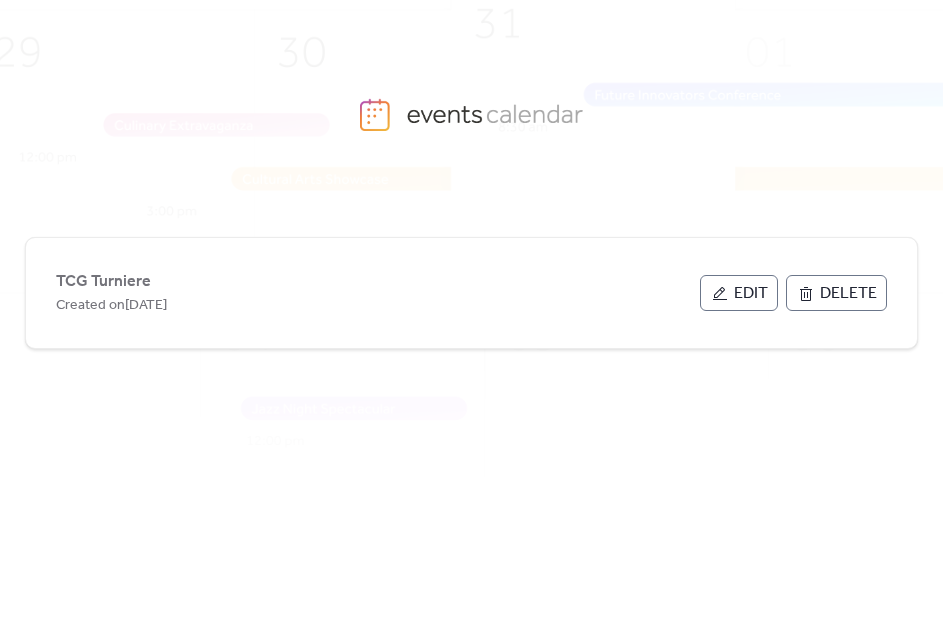 scroll, scrollTop: 0, scrollLeft: 0, axis: both 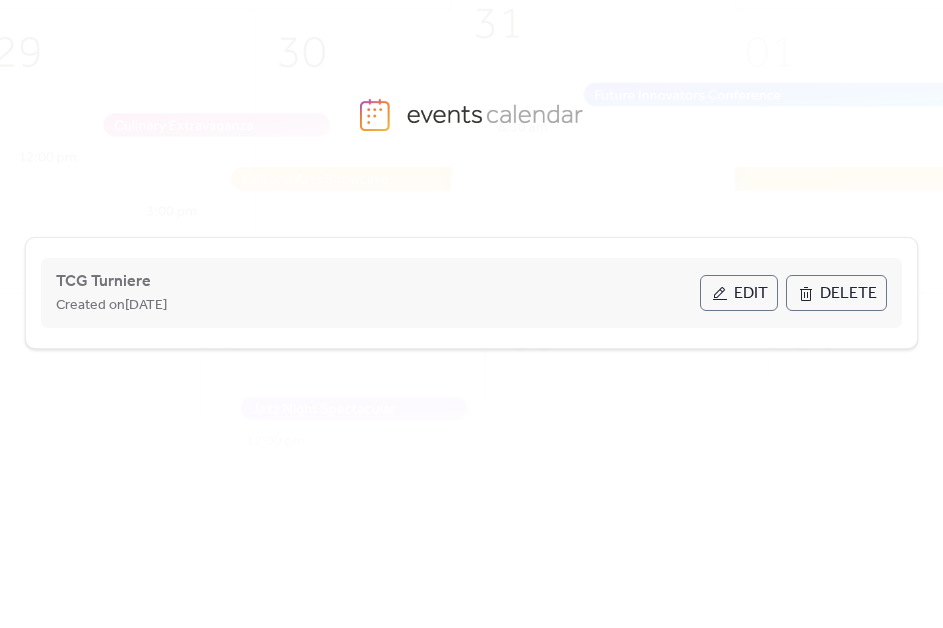 click on "Edit" at bounding box center [739, 293] 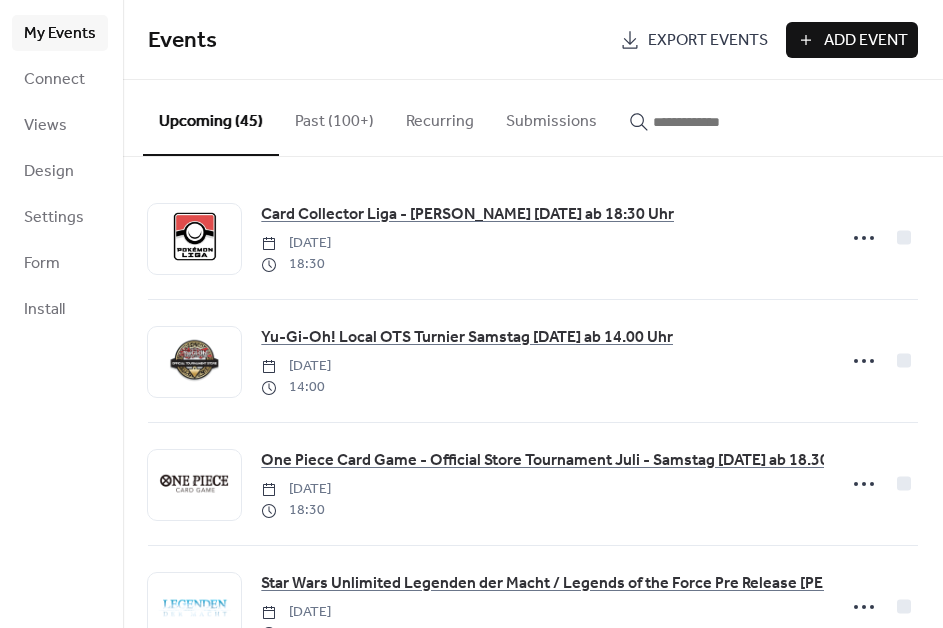 click on "Add Event" at bounding box center [866, 41] 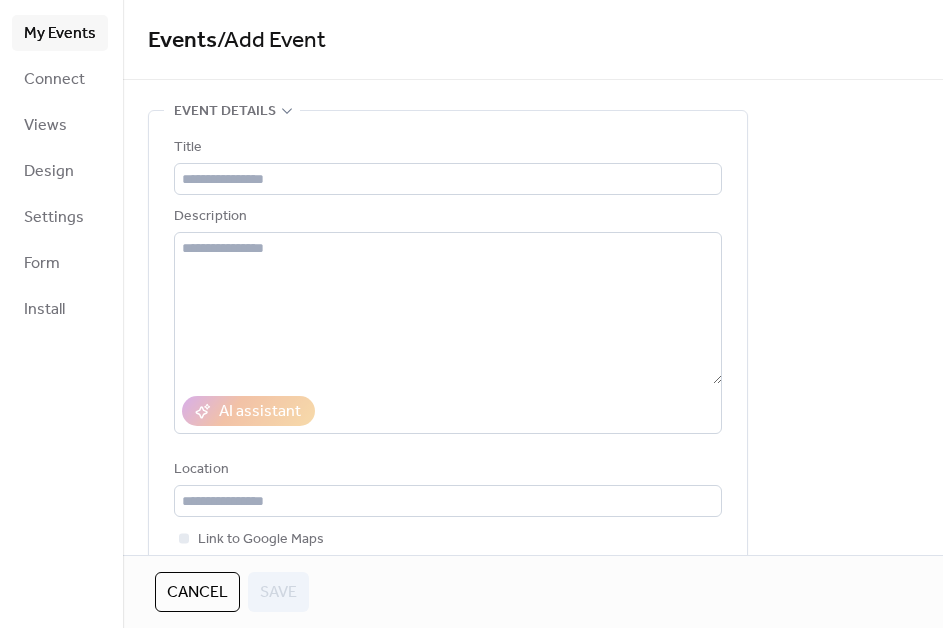 click on "Title Description AI assistant Location Link to Google Maps Event Color" at bounding box center (448, 385) 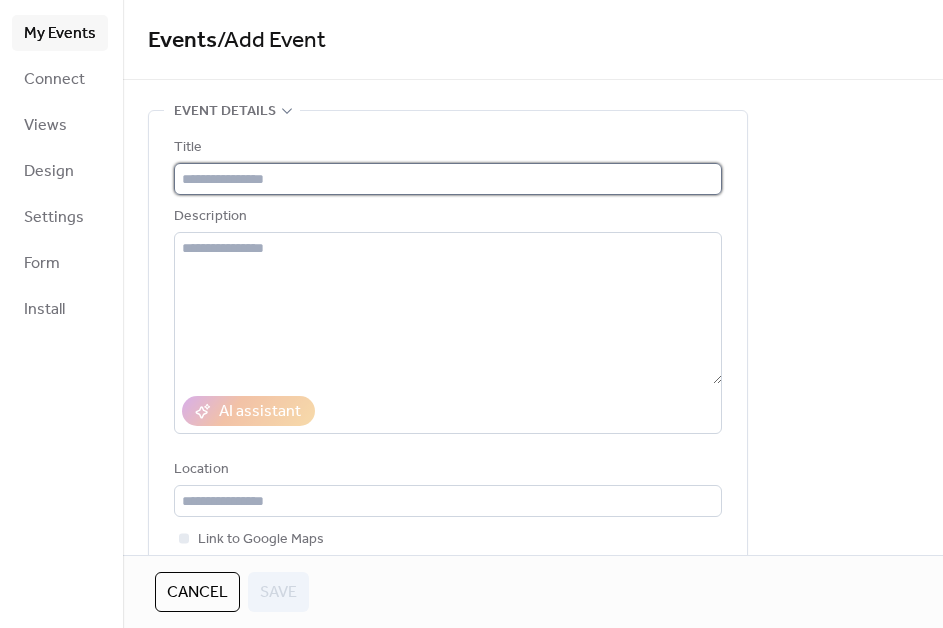 click at bounding box center (448, 179) 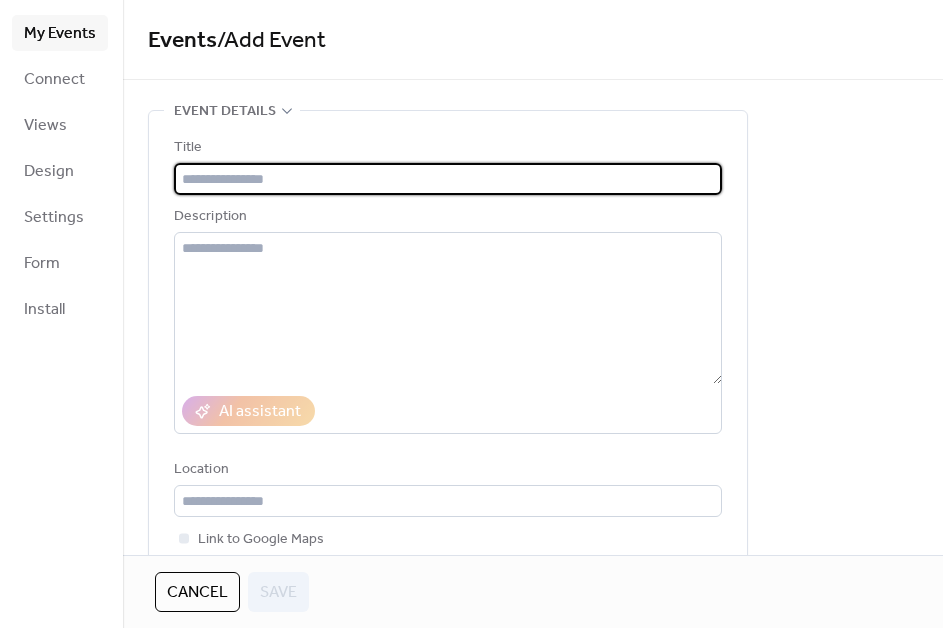 paste on "**********" 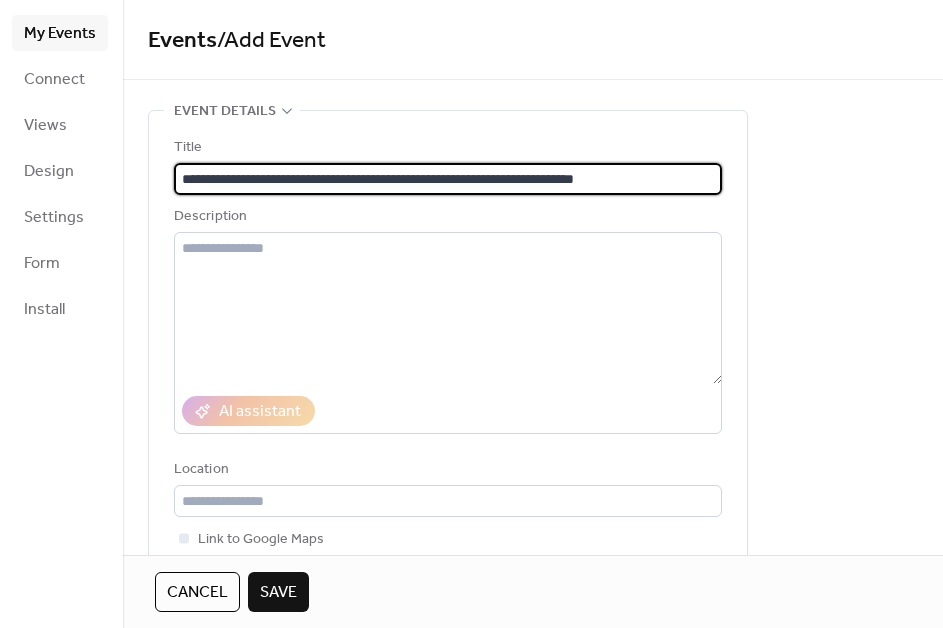 type on "**********" 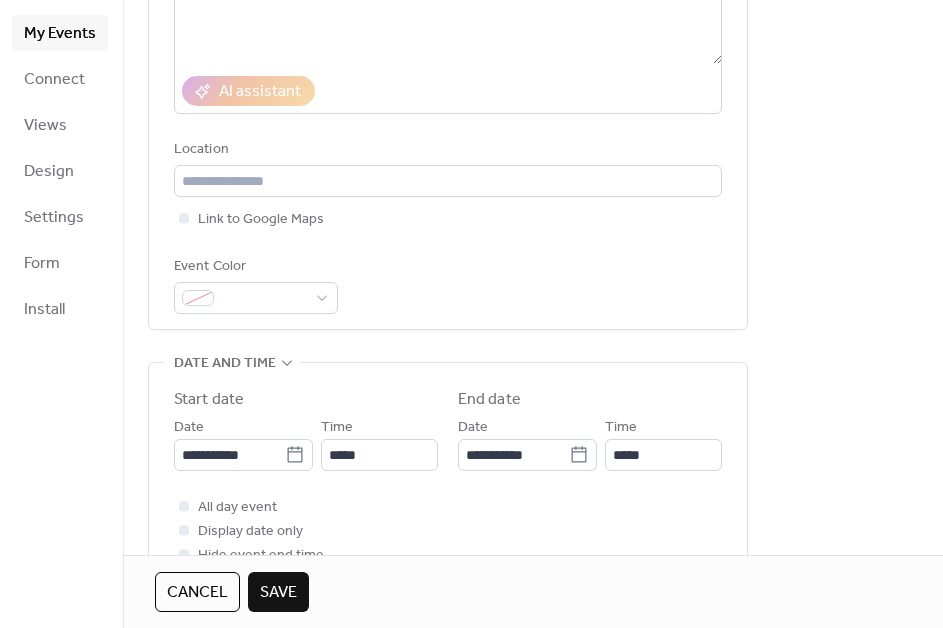 scroll, scrollTop: 324, scrollLeft: 0, axis: vertical 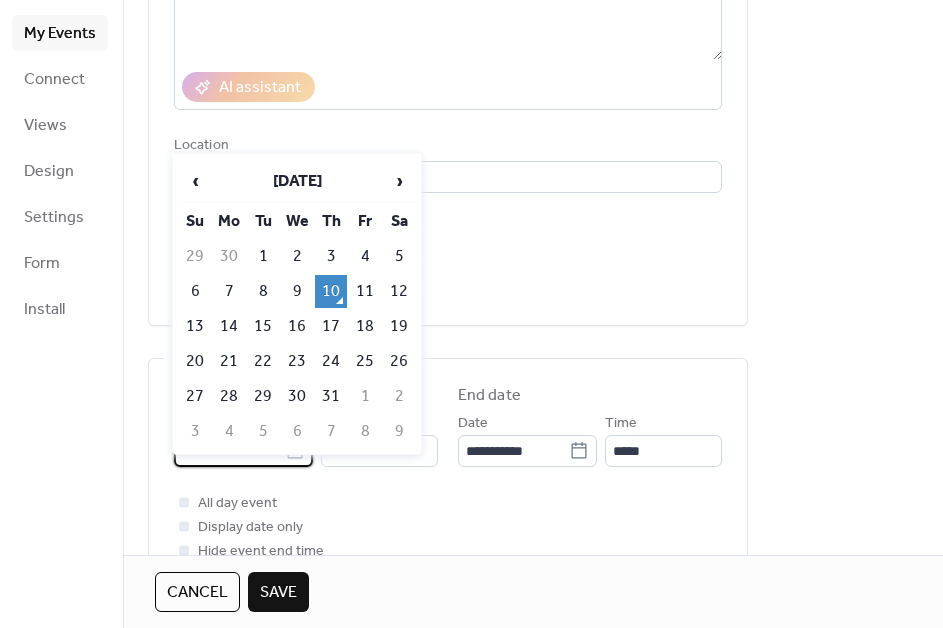 click on "**********" at bounding box center [229, 451] 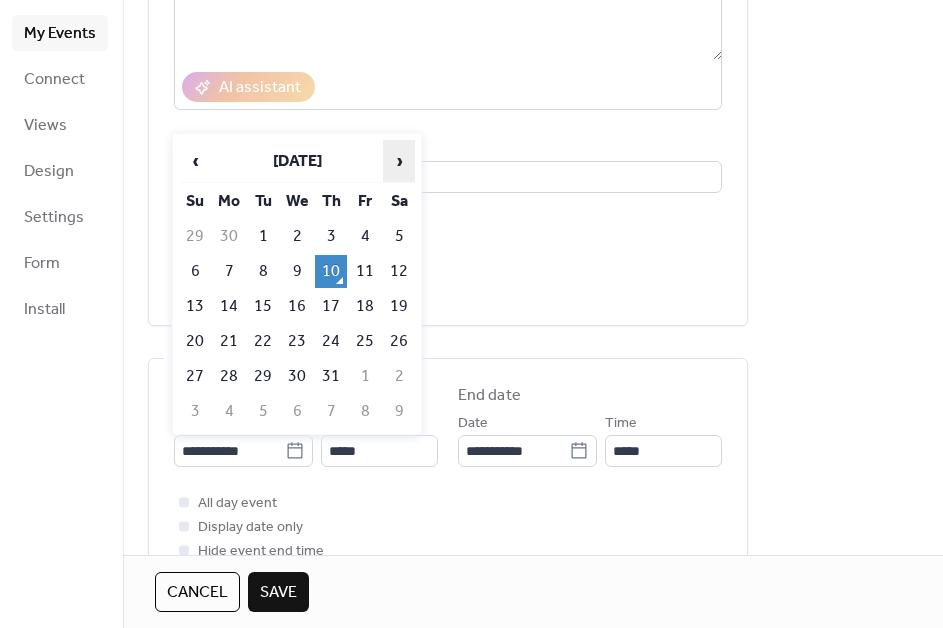 click on "›" at bounding box center (399, 161) 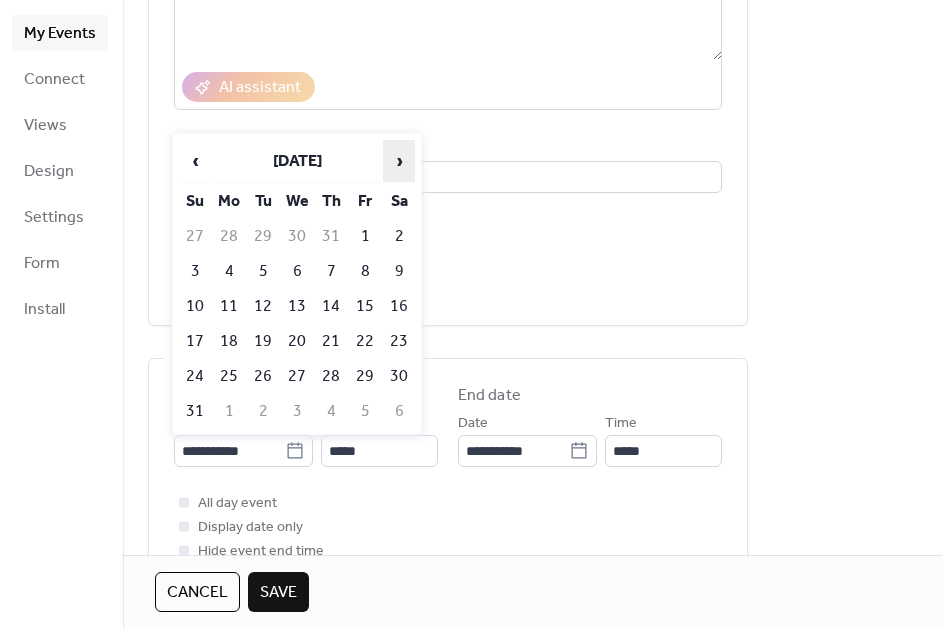 click on "›" at bounding box center (399, 161) 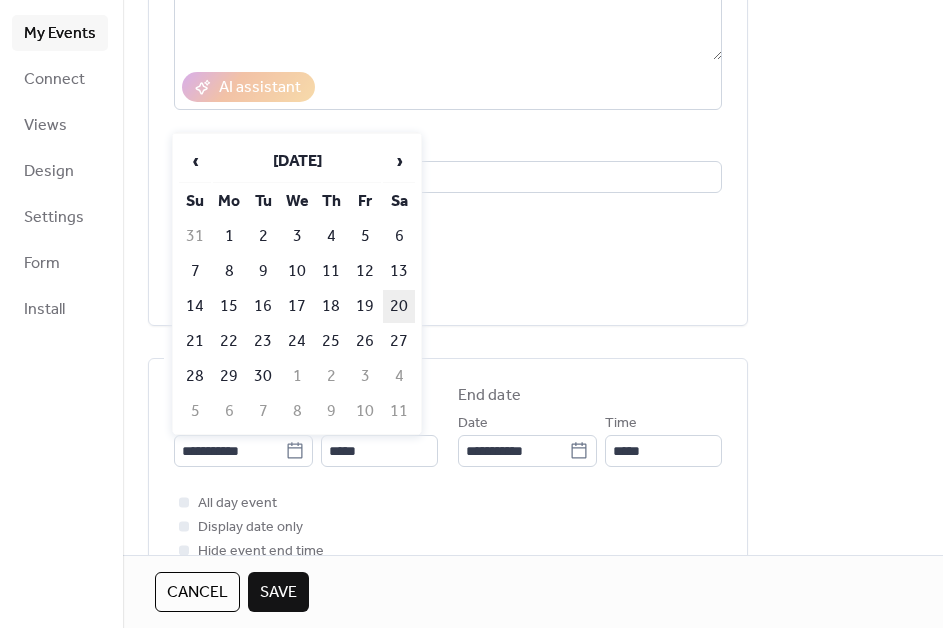 click on "20" at bounding box center [399, 306] 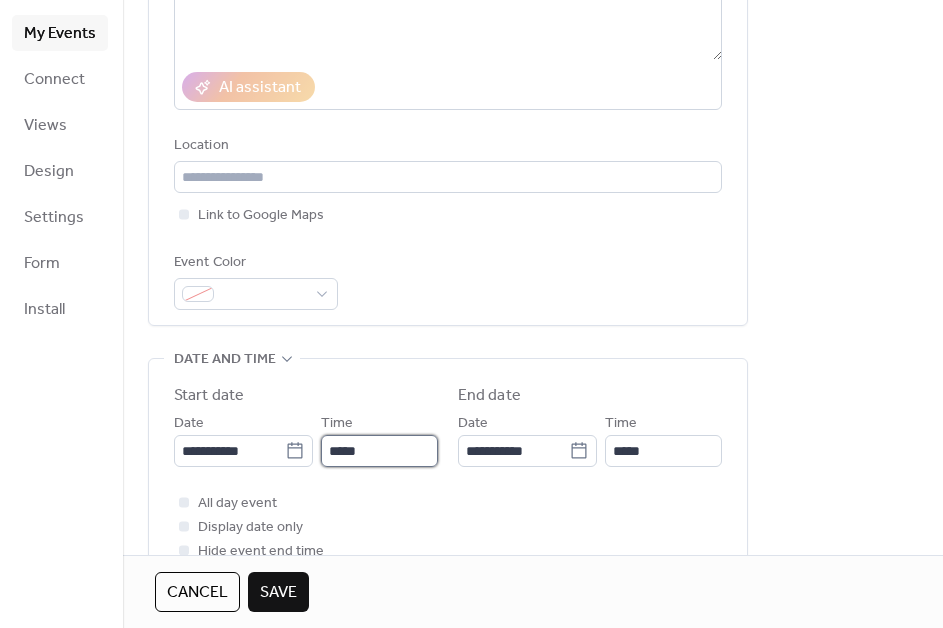click on "*****" at bounding box center [379, 451] 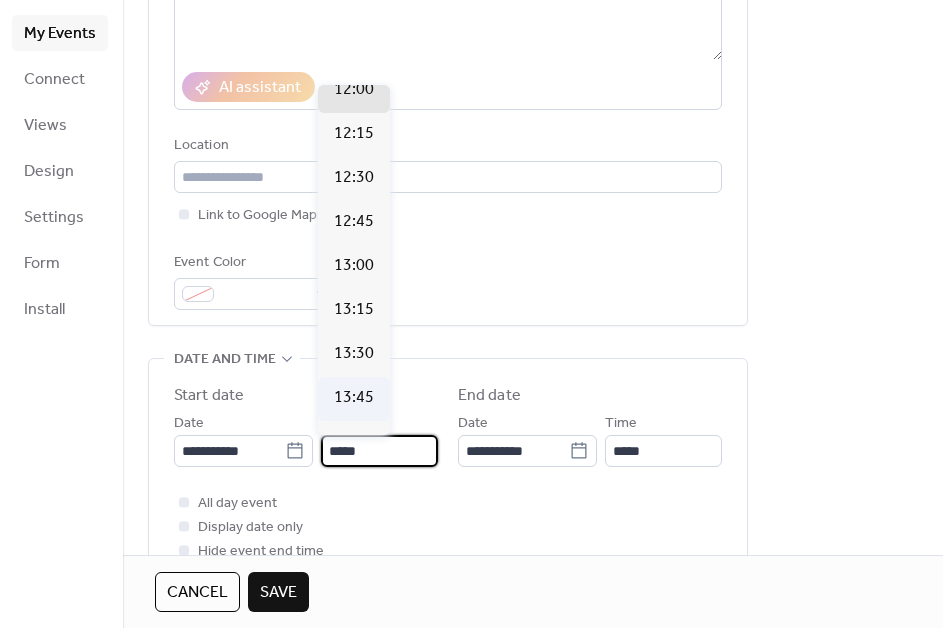 scroll, scrollTop: 2145, scrollLeft: 0, axis: vertical 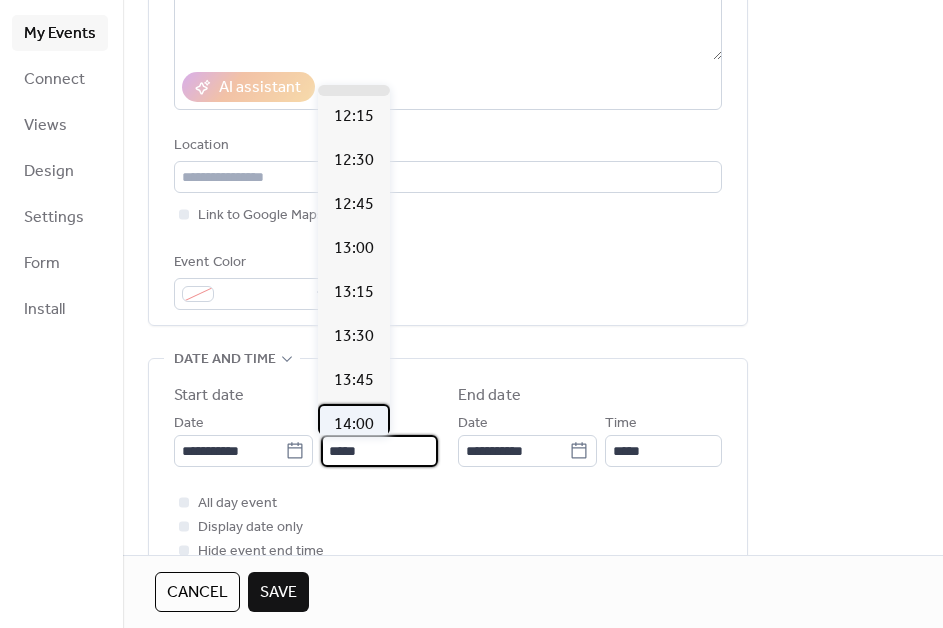 click on "14:00" at bounding box center [354, 426] 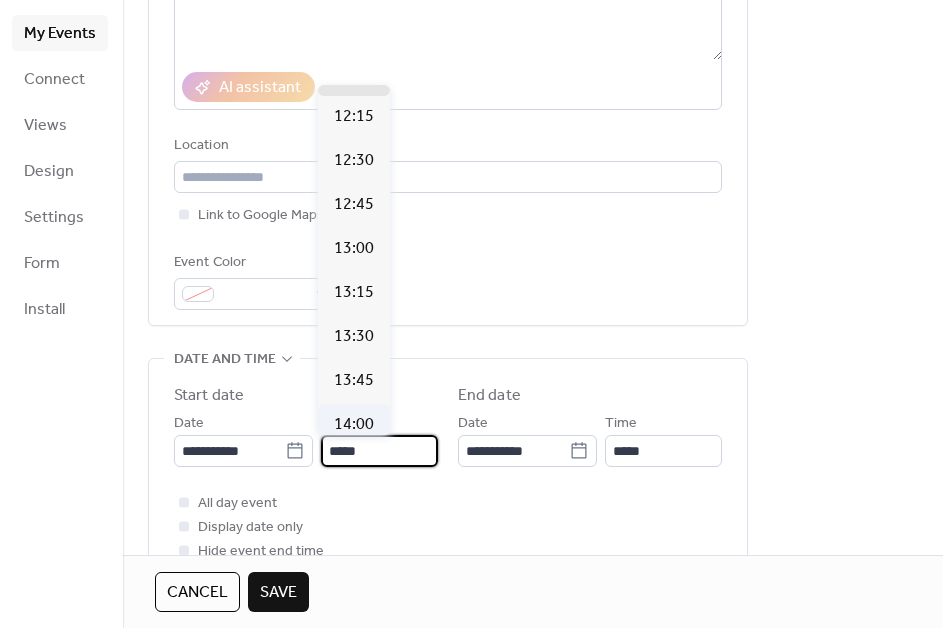 type on "*****" 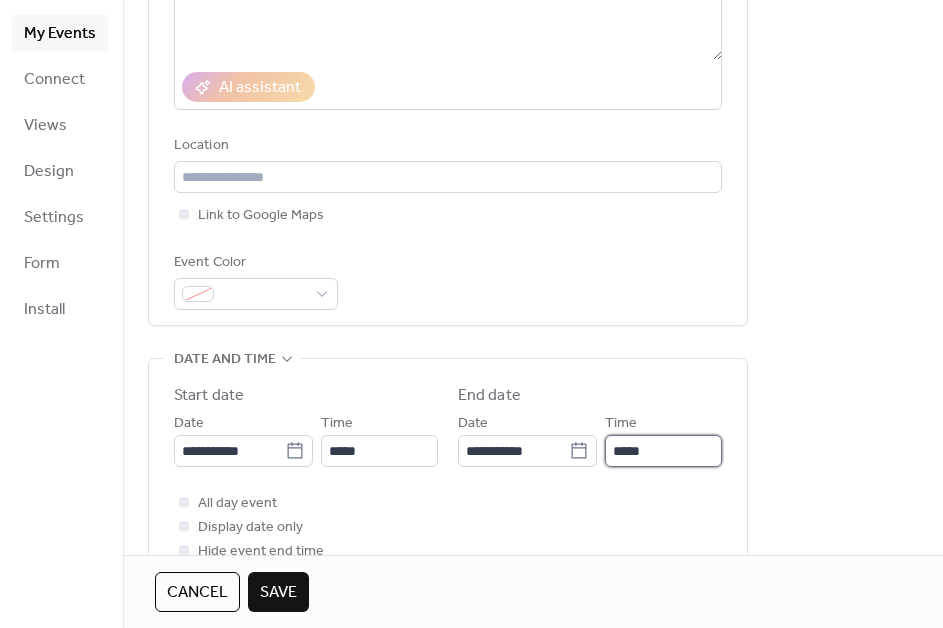 click on "*****" at bounding box center [663, 451] 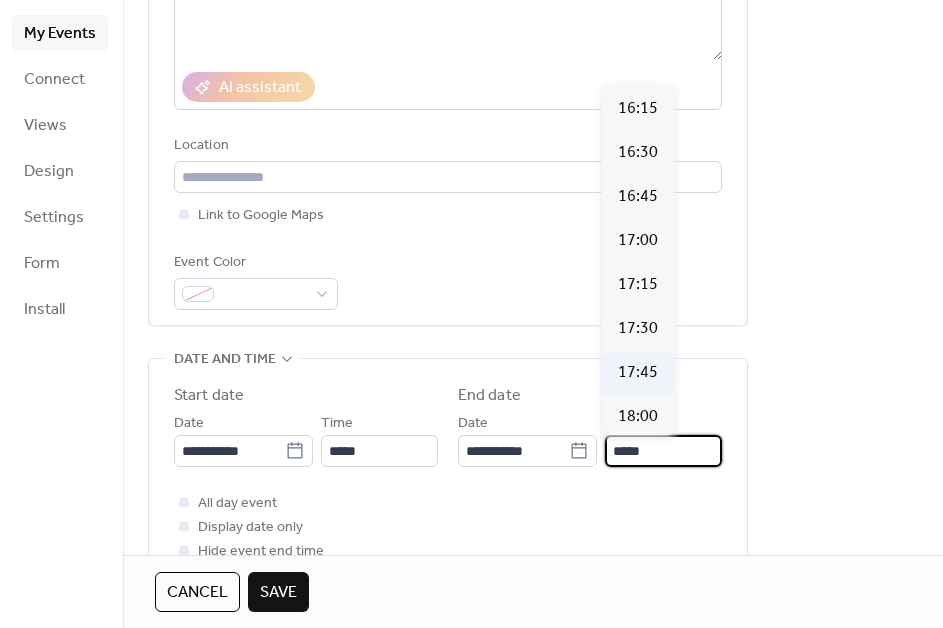 scroll, scrollTop: 361, scrollLeft: 0, axis: vertical 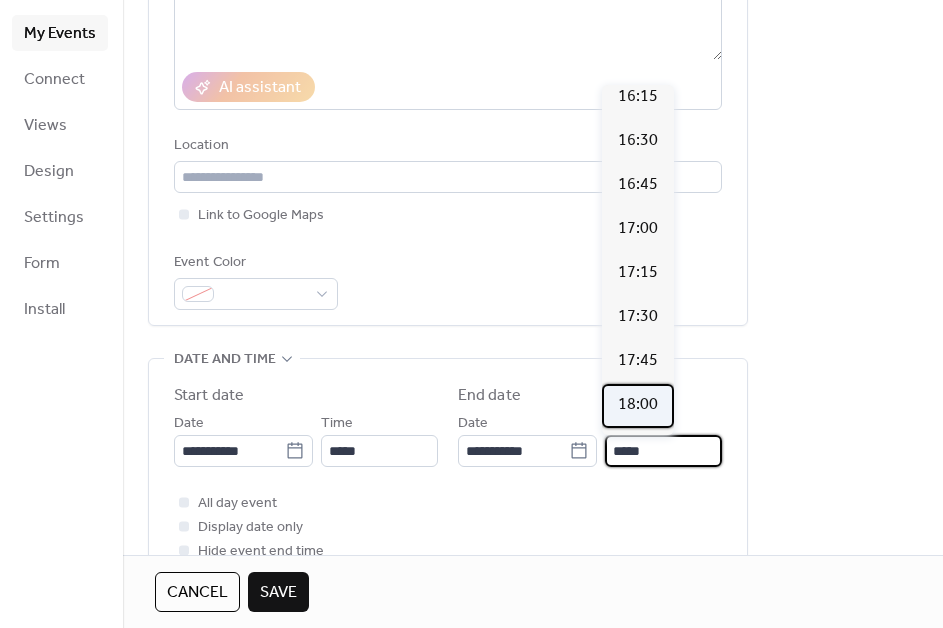click on "18:00" at bounding box center (638, 405) 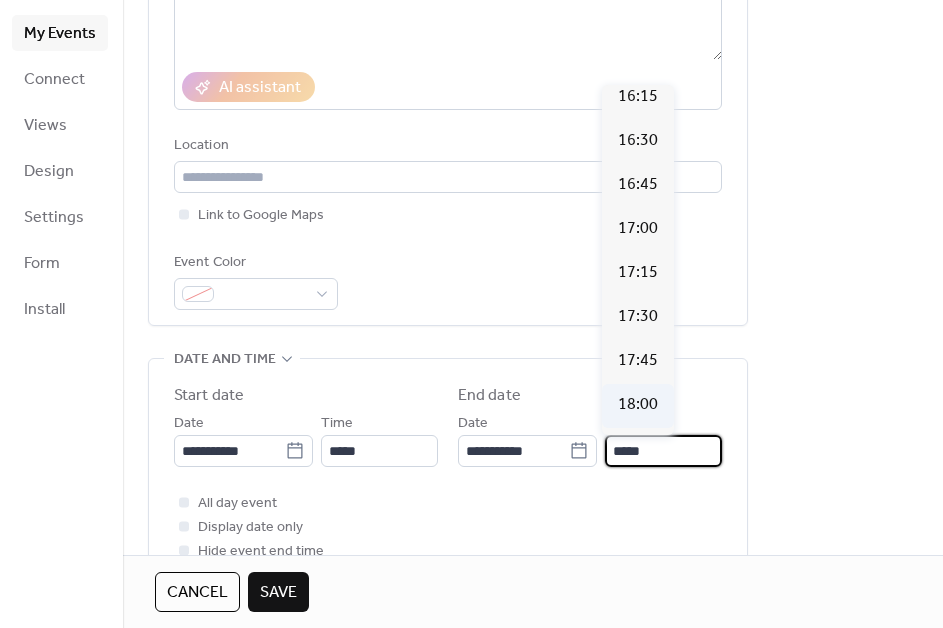 type on "*****" 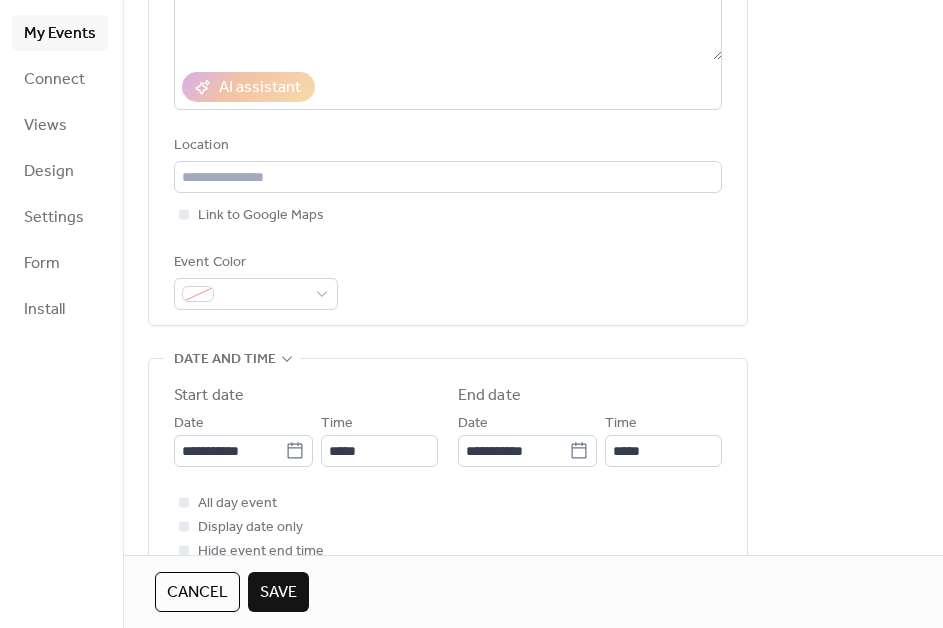 click on "**********" at bounding box center [533, 503] 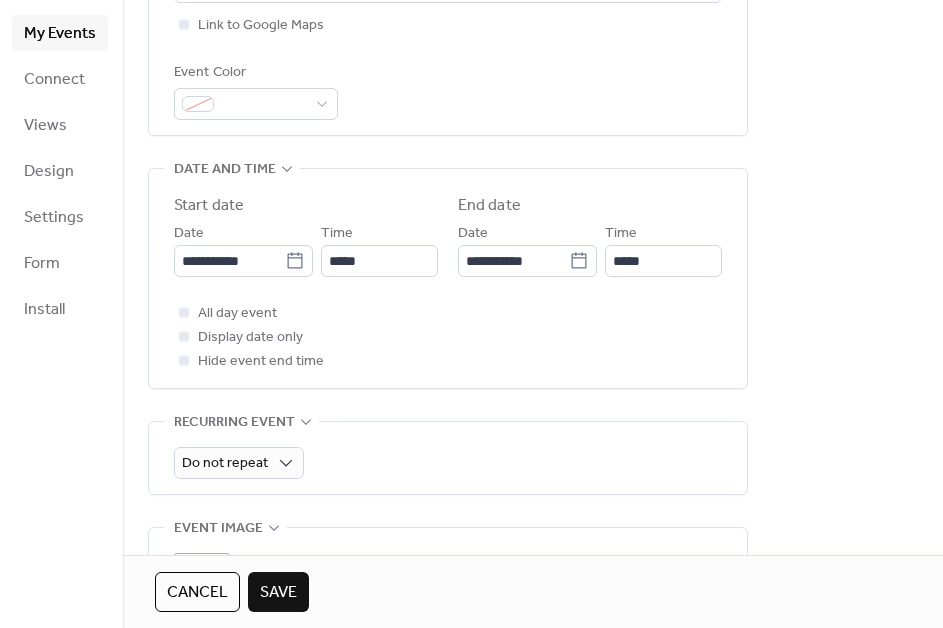 scroll, scrollTop: 599, scrollLeft: 0, axis: vertical 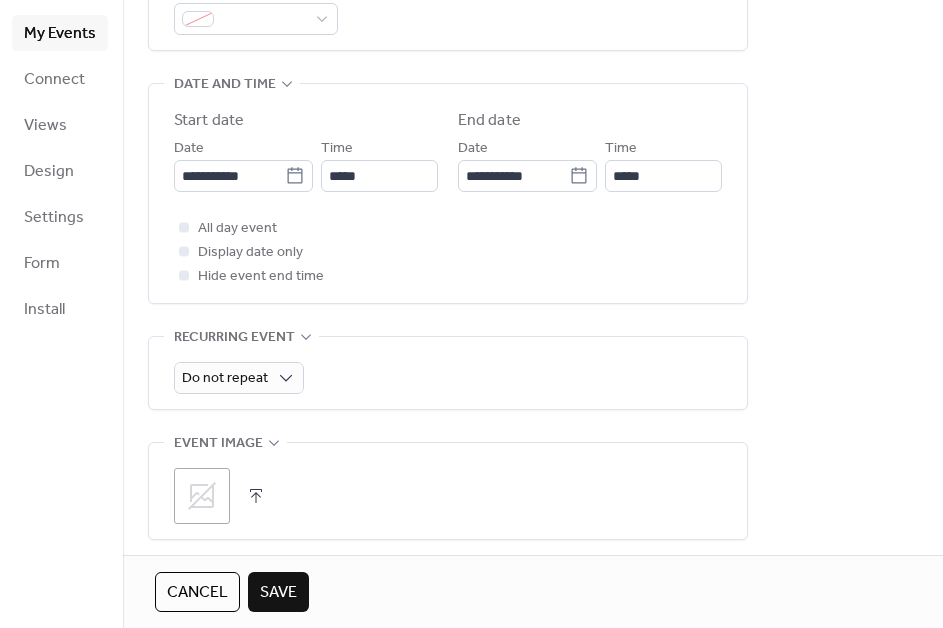 click 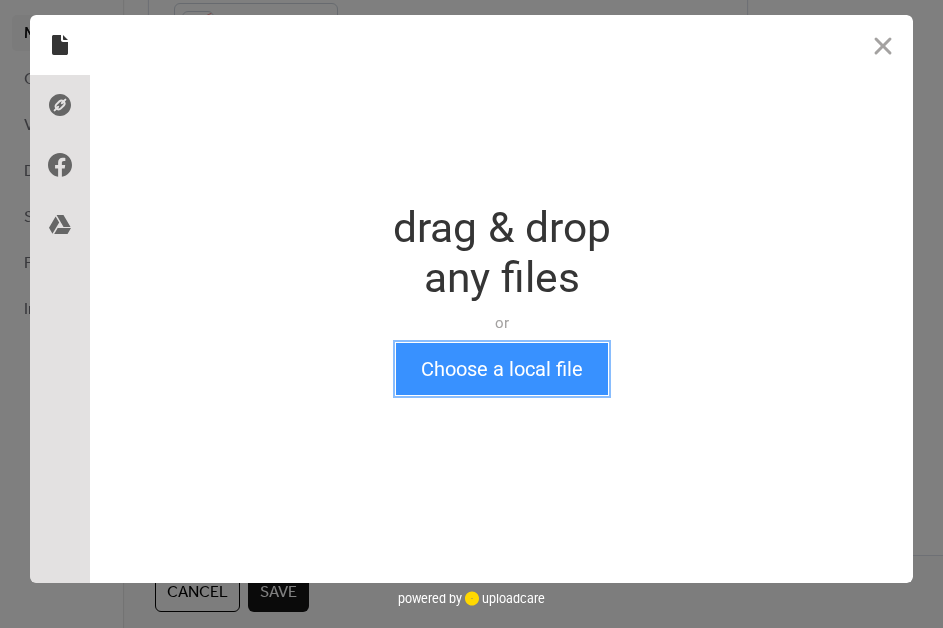 click on "Choose a local file" at bounding box center (502, 369) 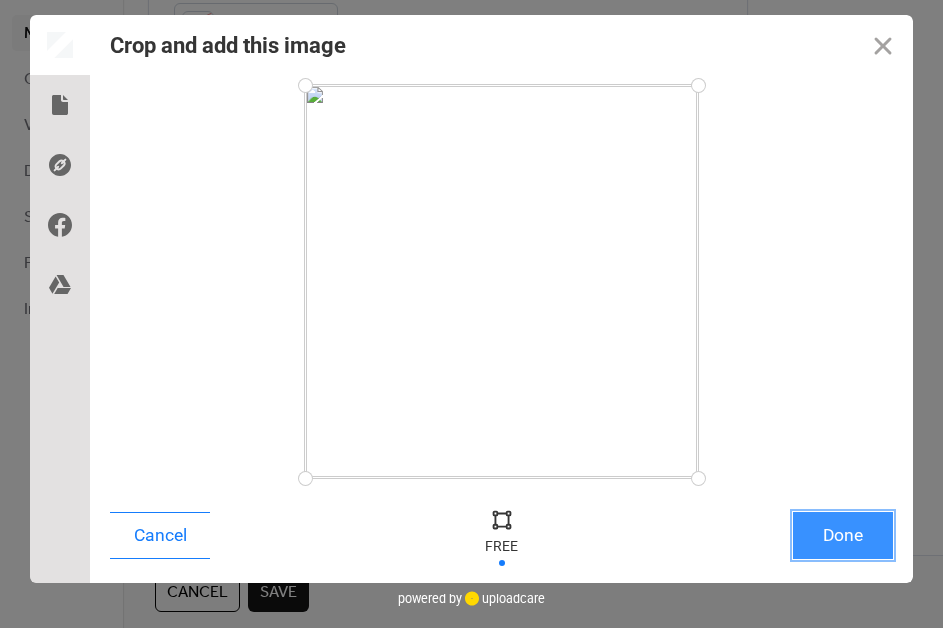 click on "Done" at bounding box center (843, 535) 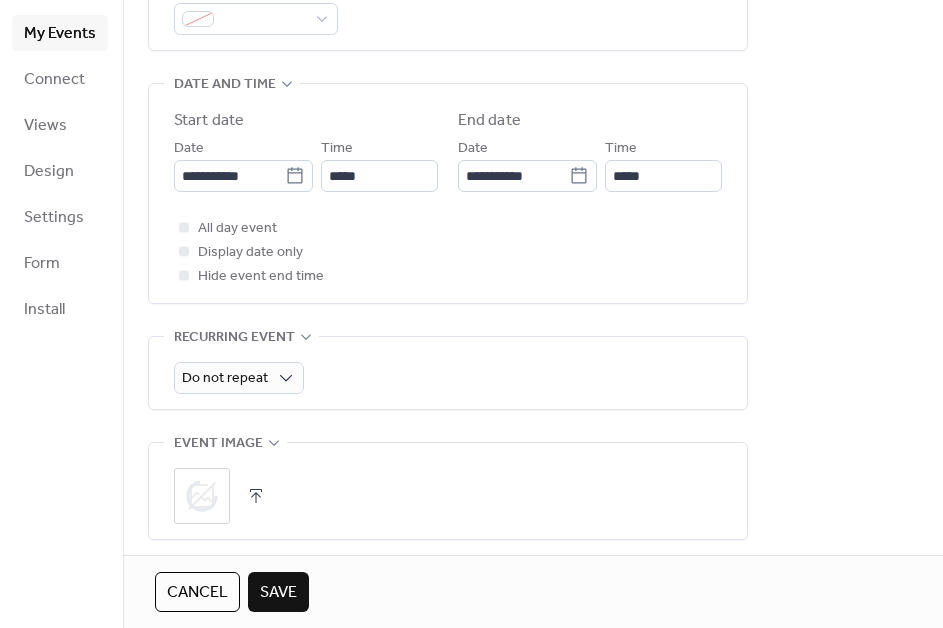 click on "**********" at bounding box center (533, 228) 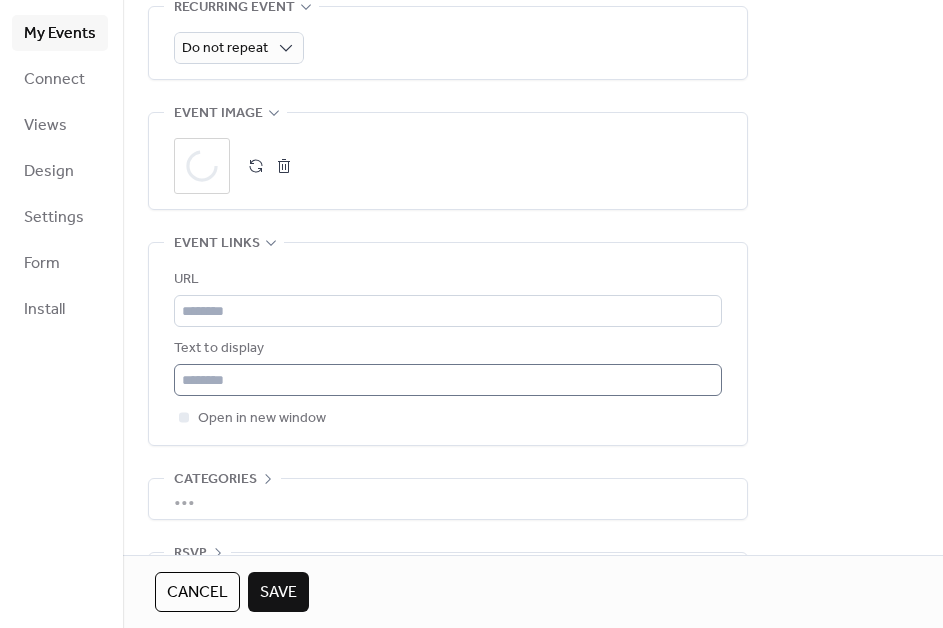 scroll, scrollTop: 930, scrollLeft: 0, axis: vertical 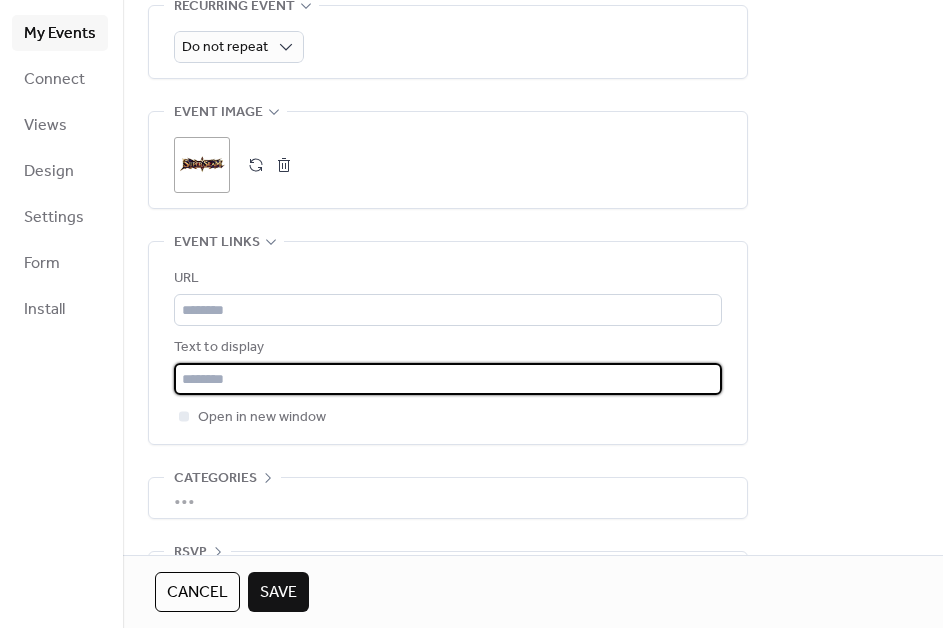 click at bounding box center (448, 379) 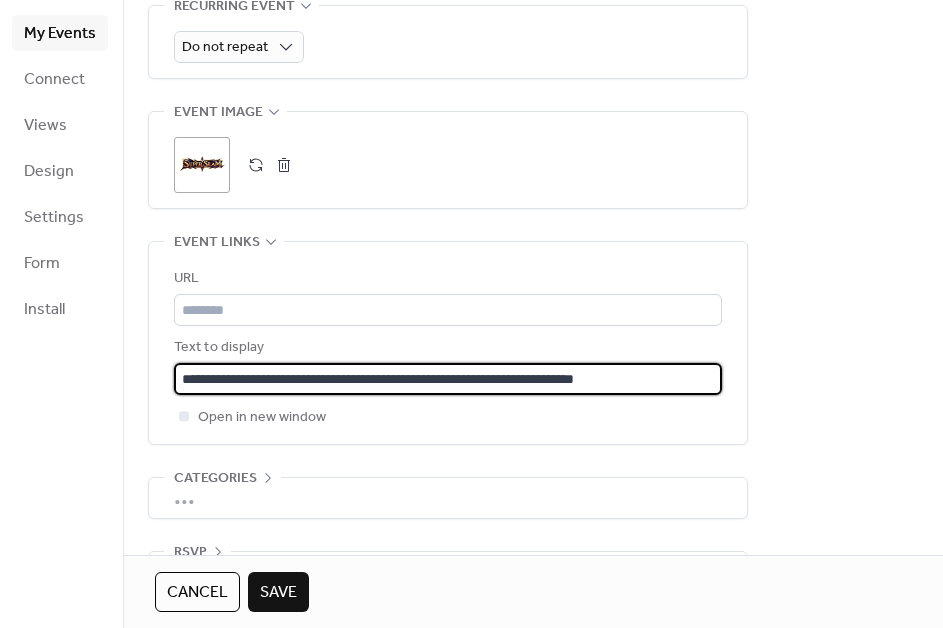 type on "**********" 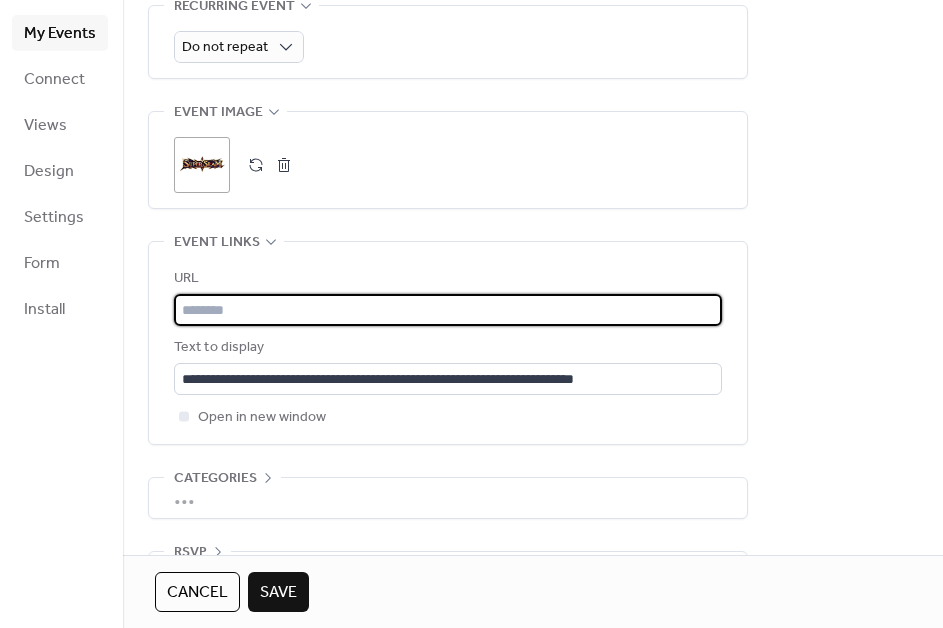 click at bounding box center (448, 310) 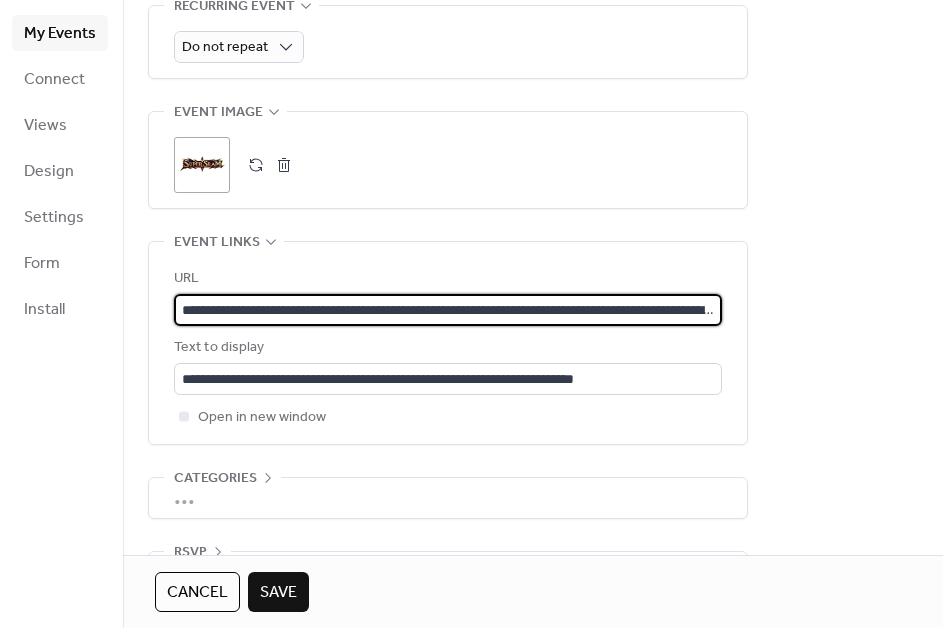 scroll, scrollTop: 0, scrollLeft: 181, axis: horizontal 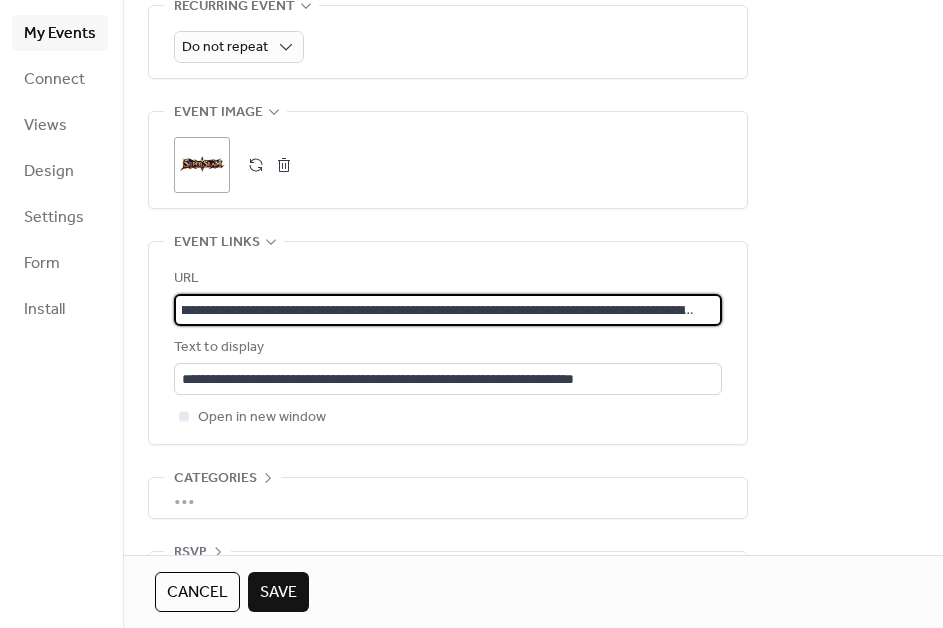 type on "**********" 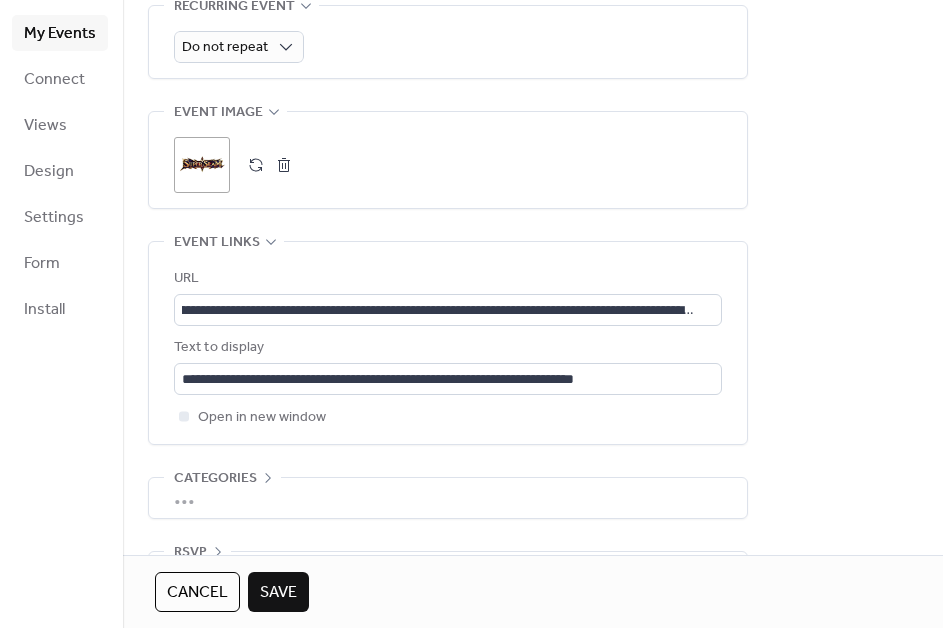 click on "**********" at bounding box center (533, -103) 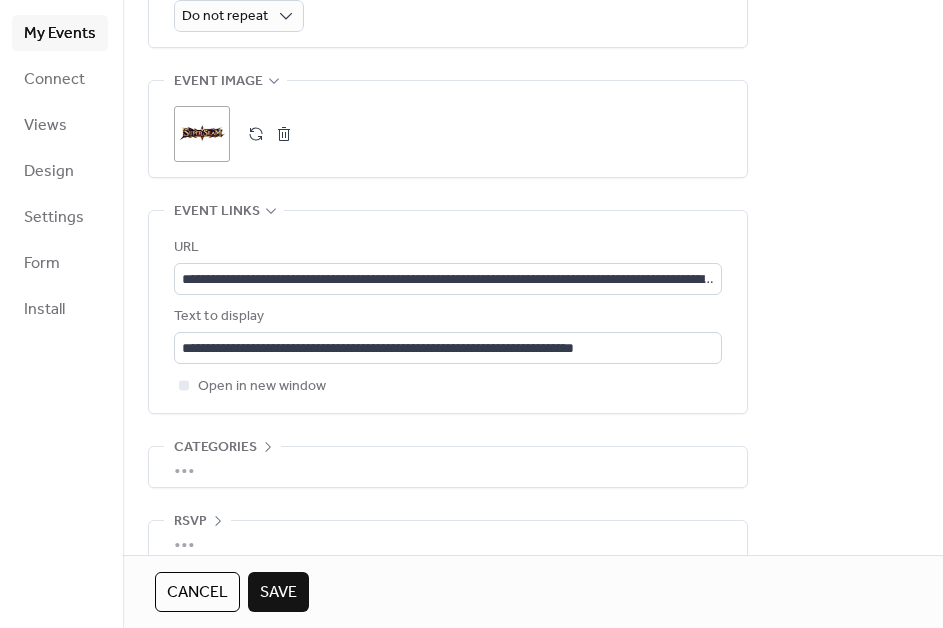 scroll, scrollTop: 990, scrollLeft: 0, axis: vertical 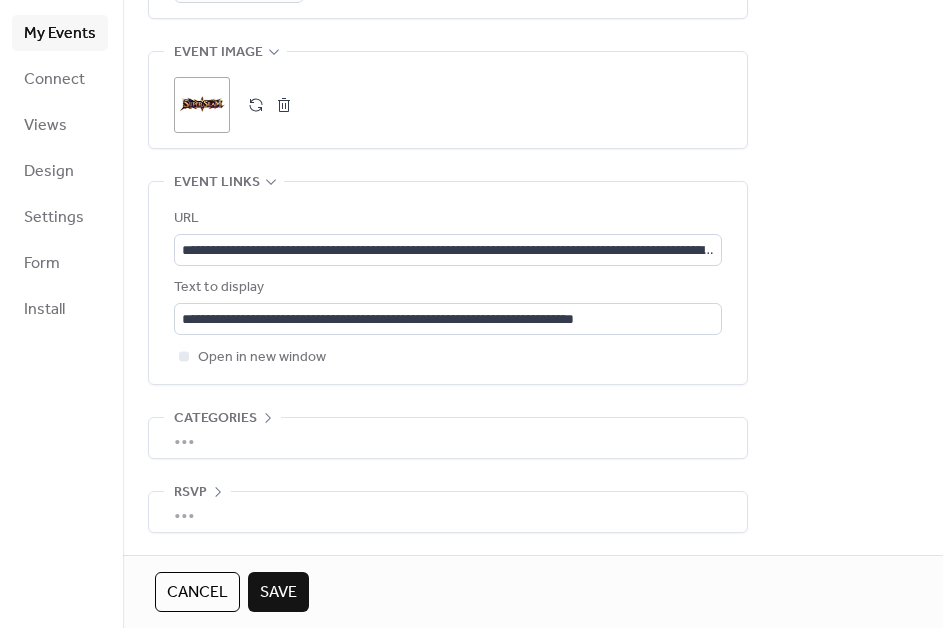 click on "Save" at bounding box center [278, 593] 